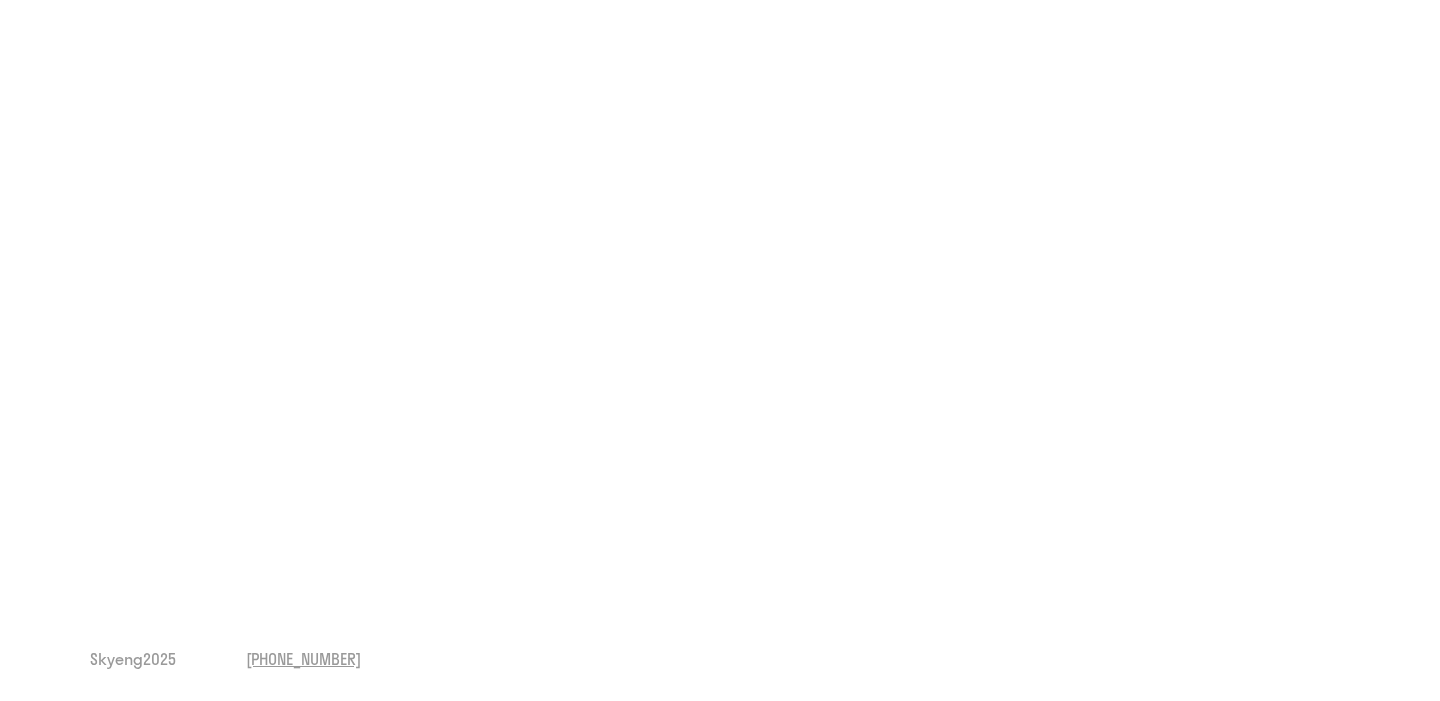scroll, scrollTop: 0, scrollLeft: 0, axis: both 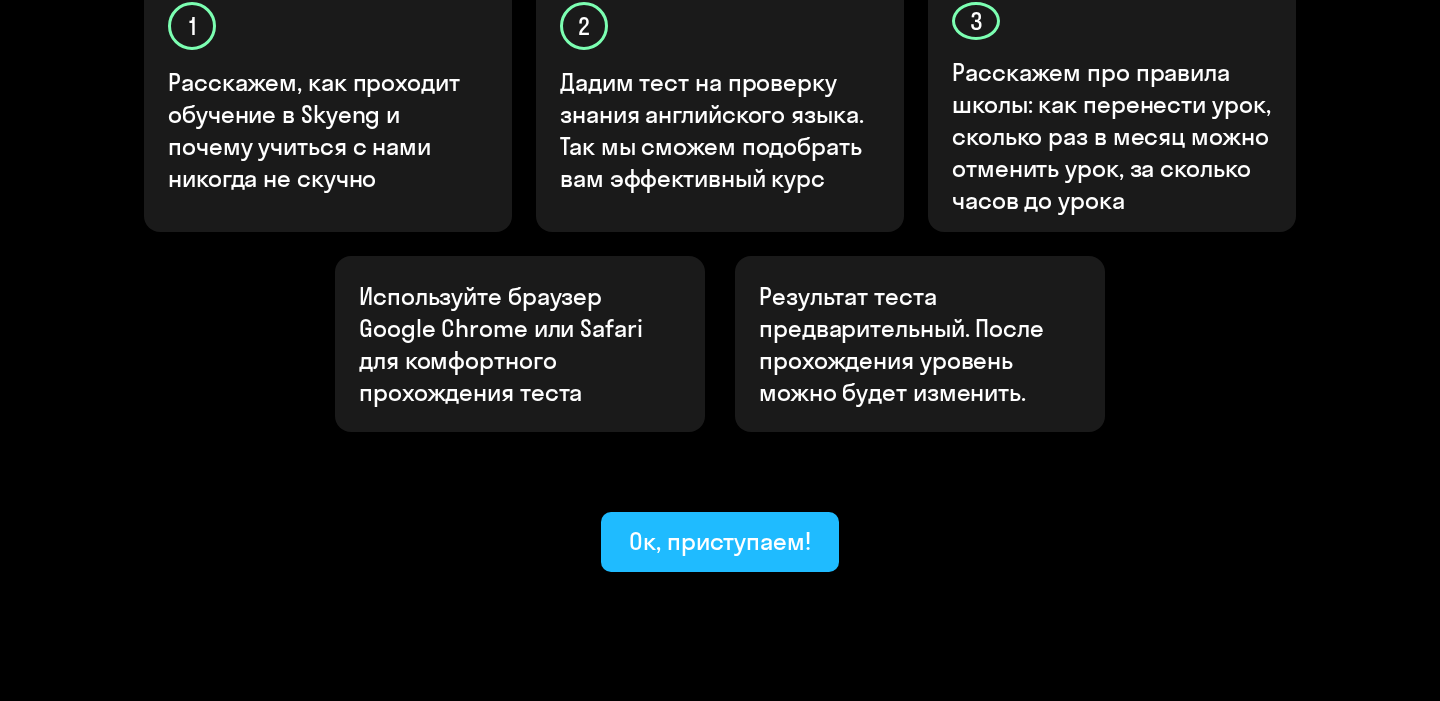 click on "Ок, приступаем!" 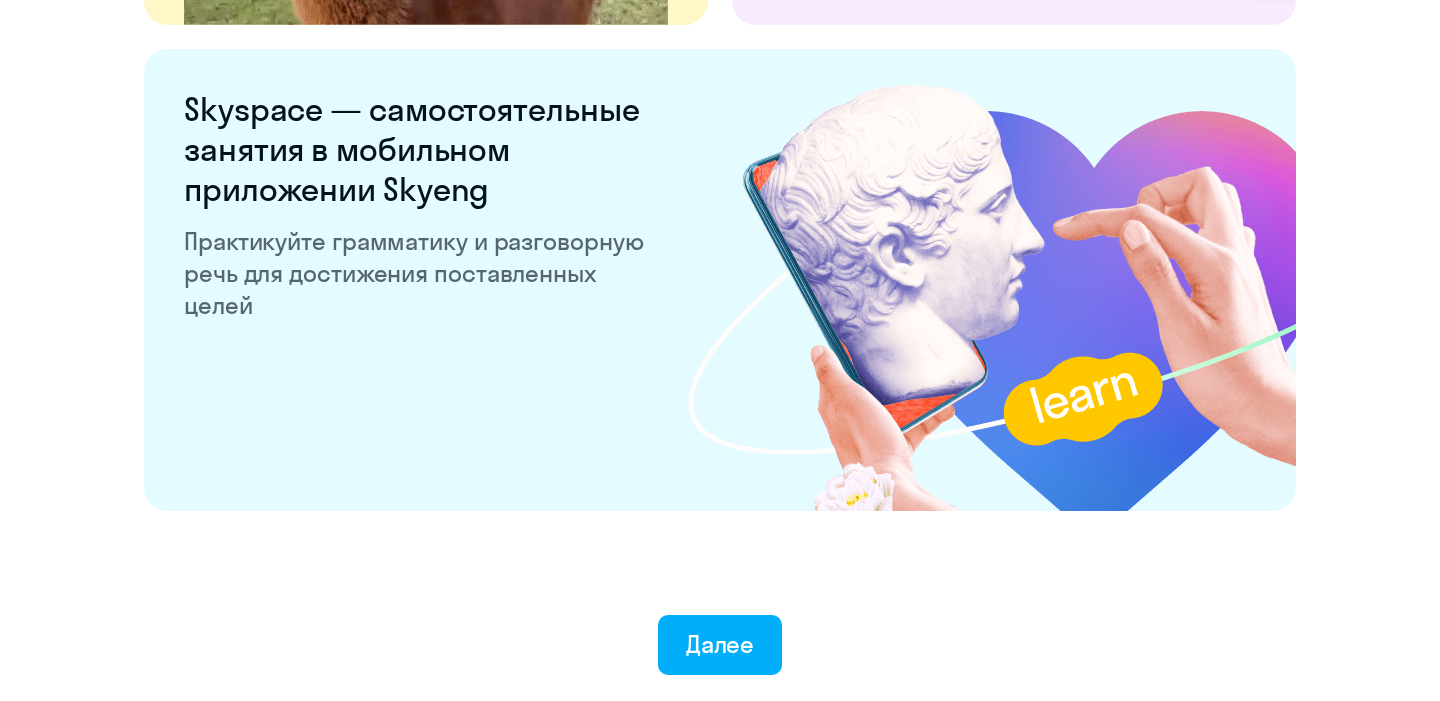 scroll, scrollTop: 3934, scrollLeft: 0, axis: vertical 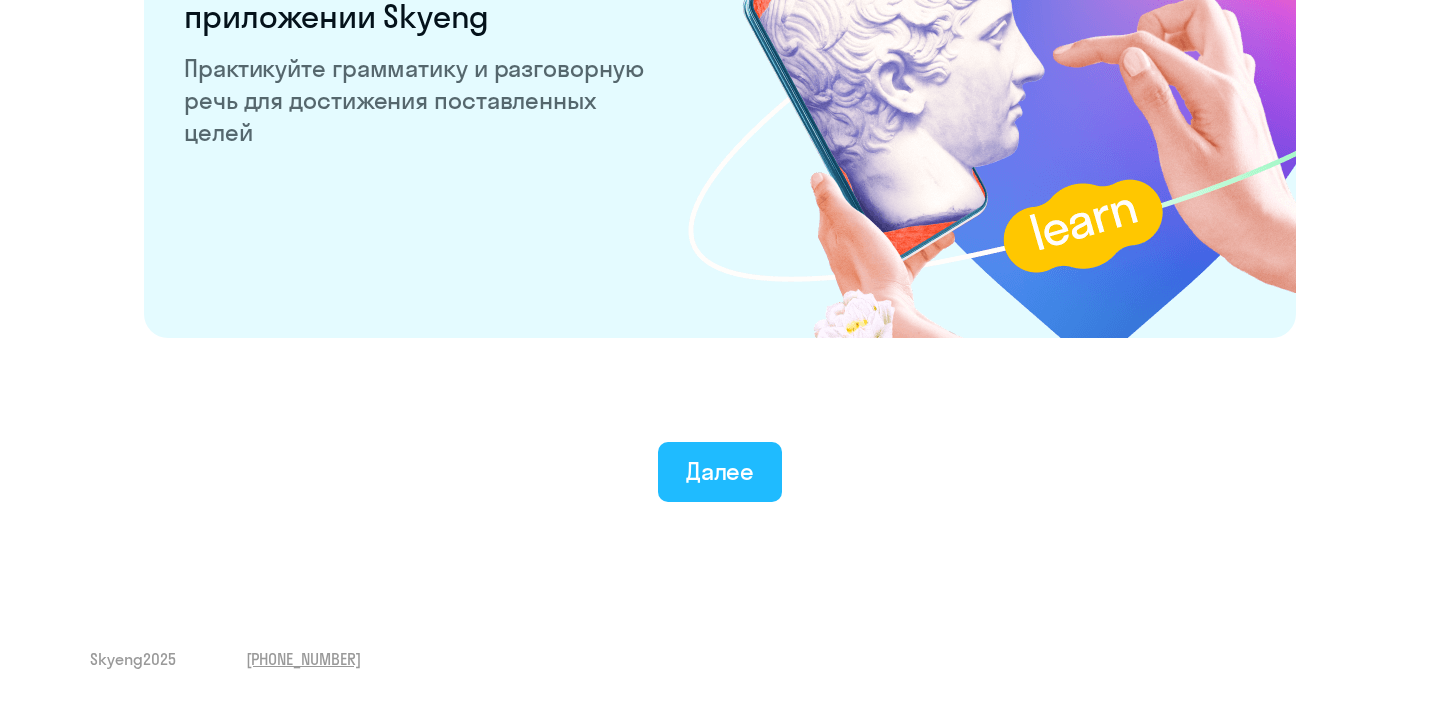 click on "Далее" 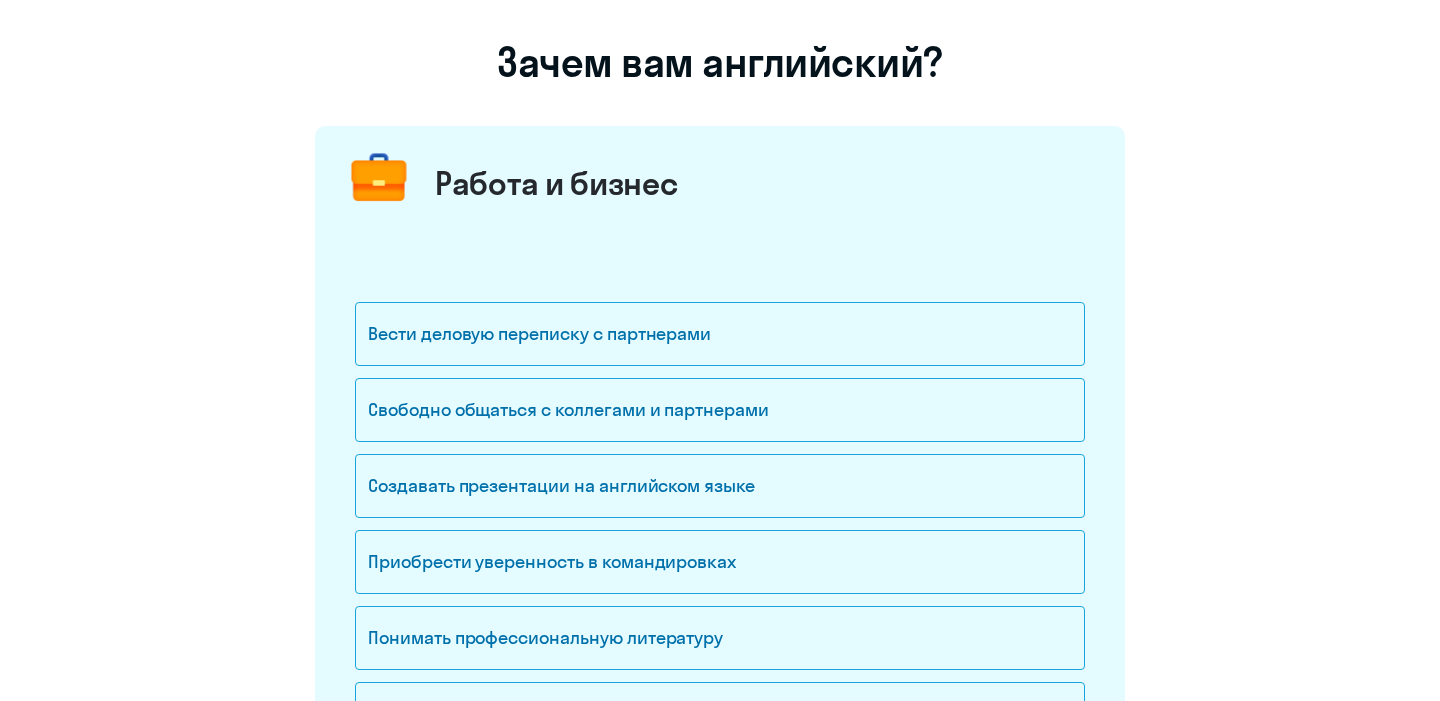 scroll, scrollTop: 137, scrollLeft: 0, axis: vertical 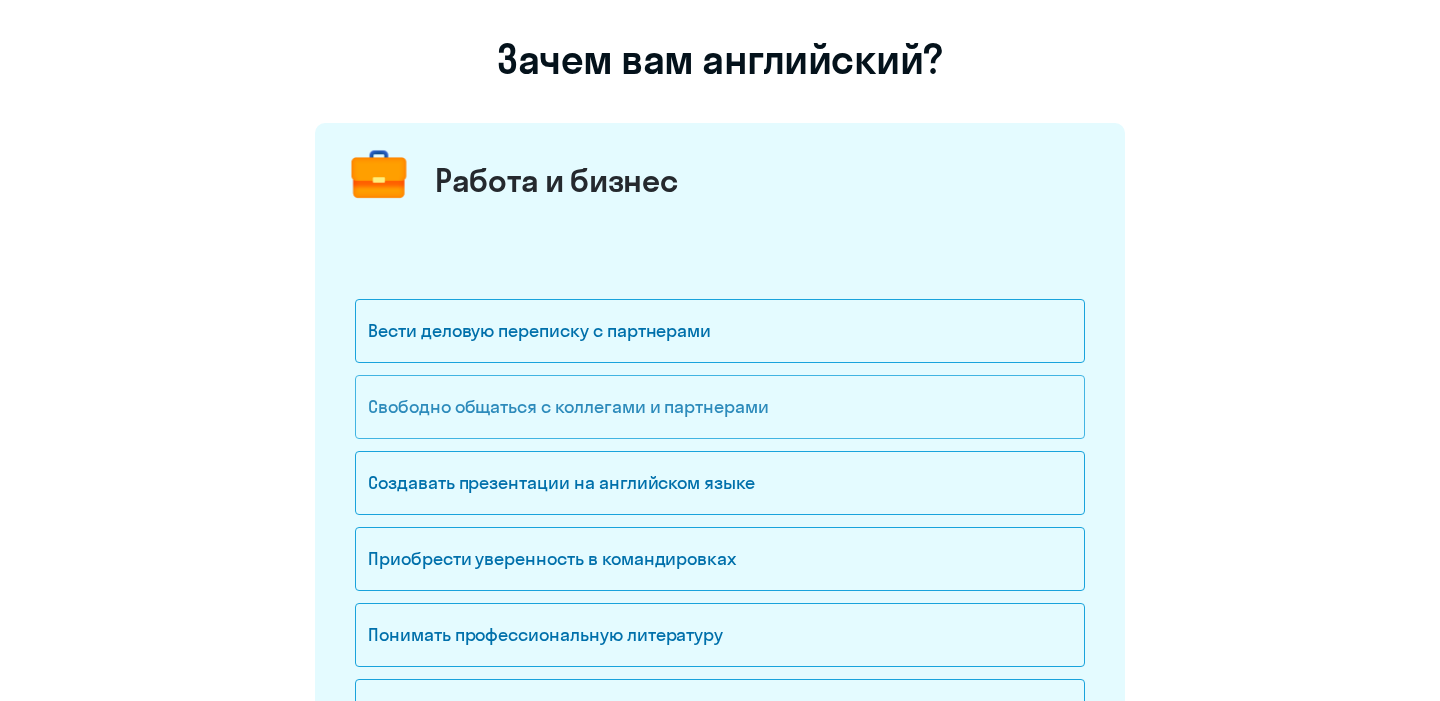 click on "Свободно общаться с коллегами и партнерами" 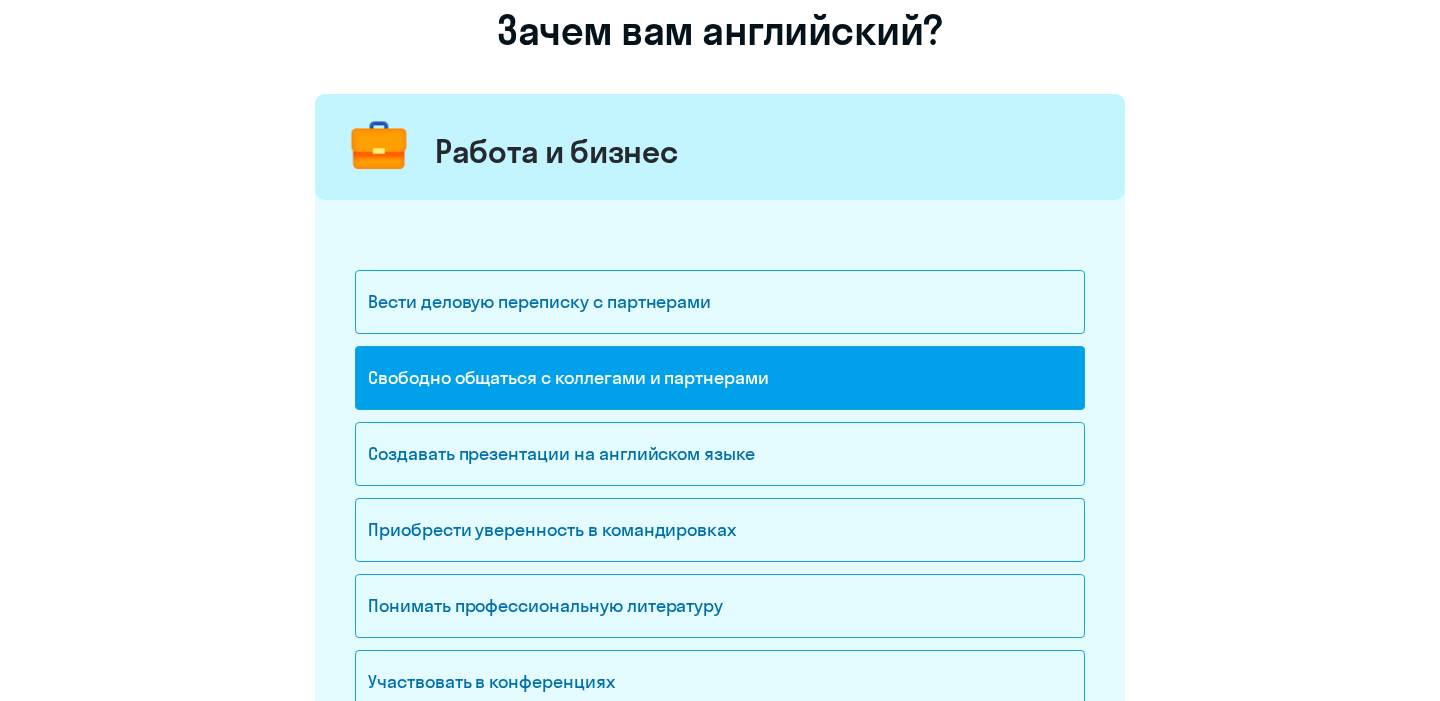 scroll, scrollTop: 258, scrollLeft: 0, axis: vertical 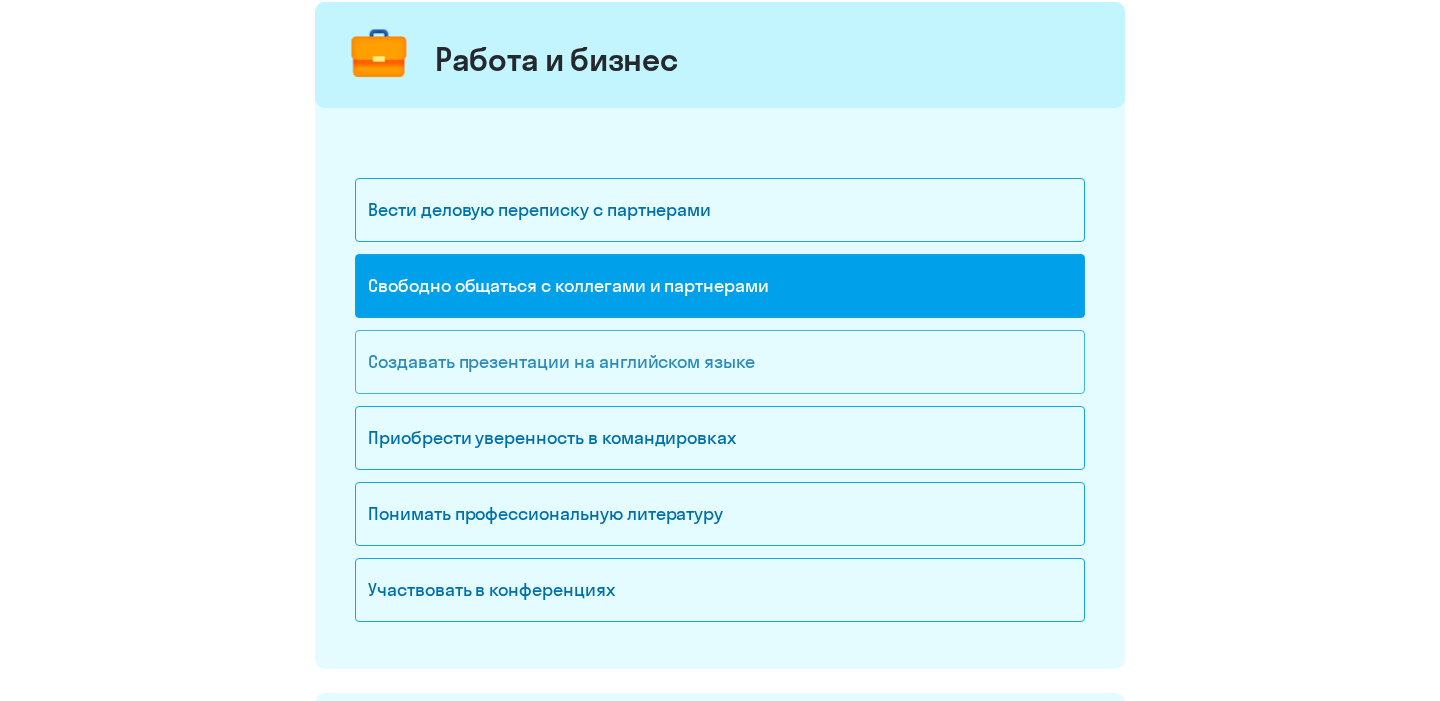 click on "Создавать презентации на английском языке" 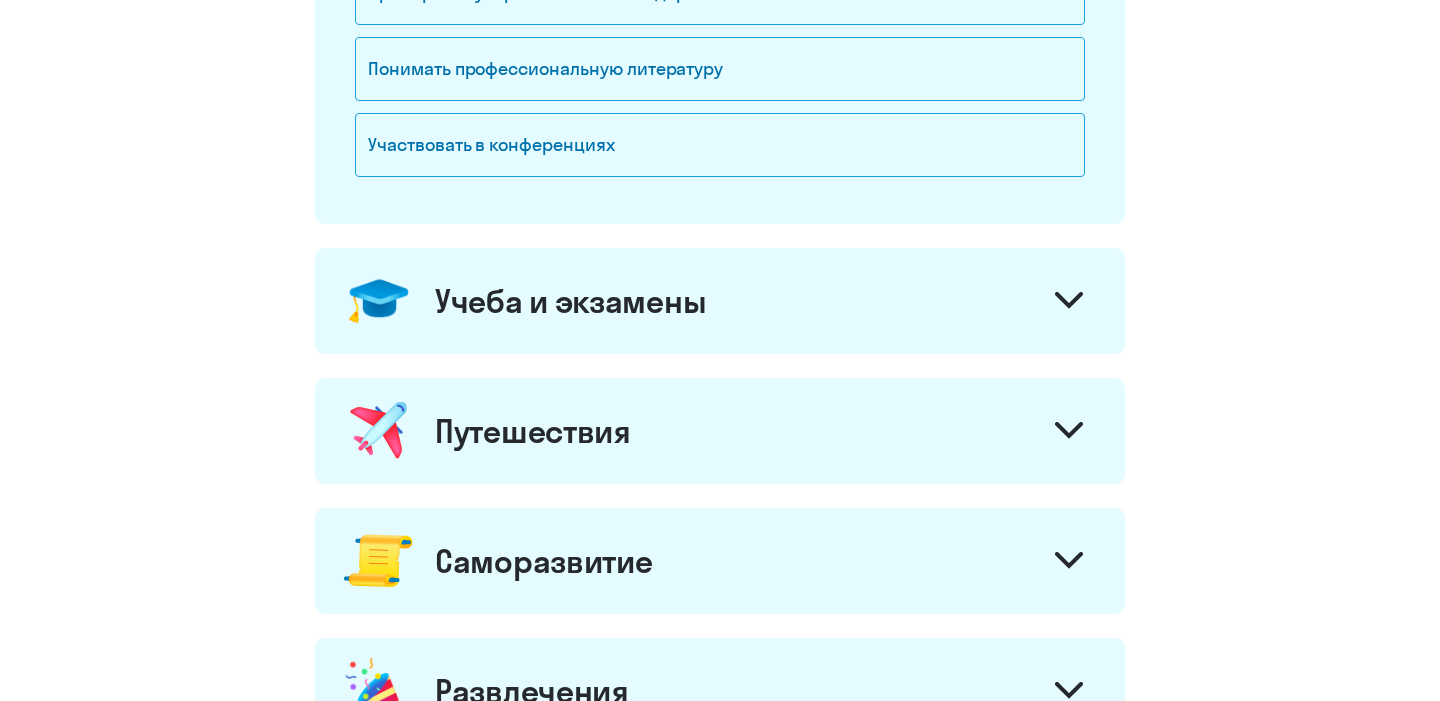 scroll, scrollTop: 711, scrollLeft: 0, axis: vertical 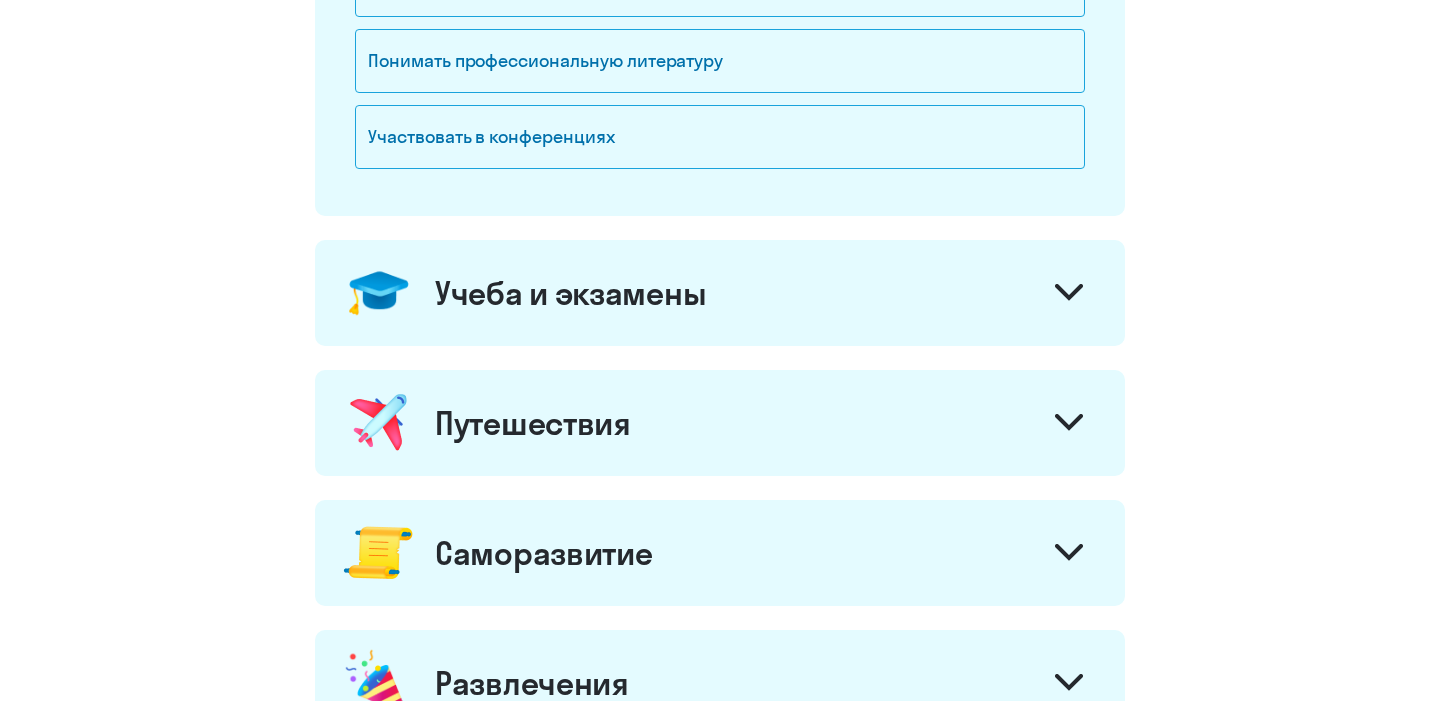 click on "Учеба и экзамены" 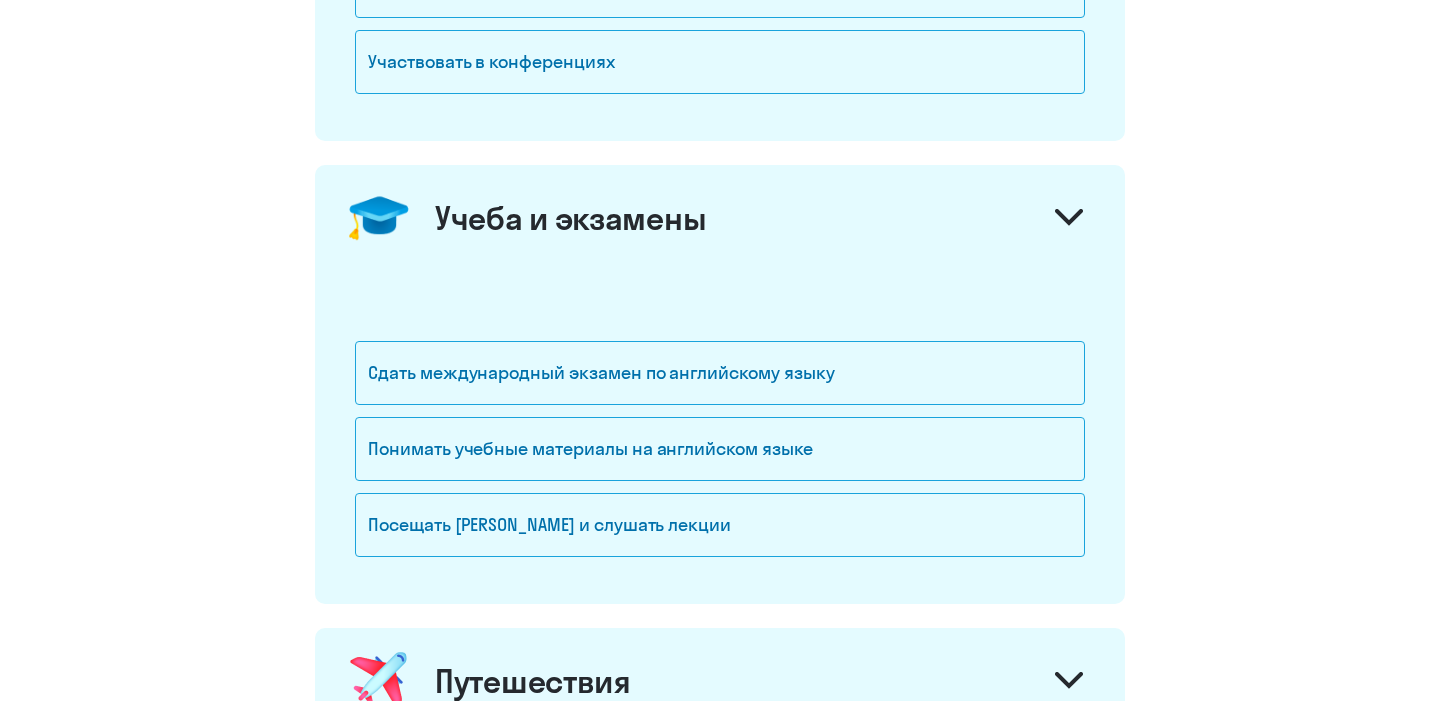 scroll, scrollTop: 797, scrollLeft: 0, axis: vertical 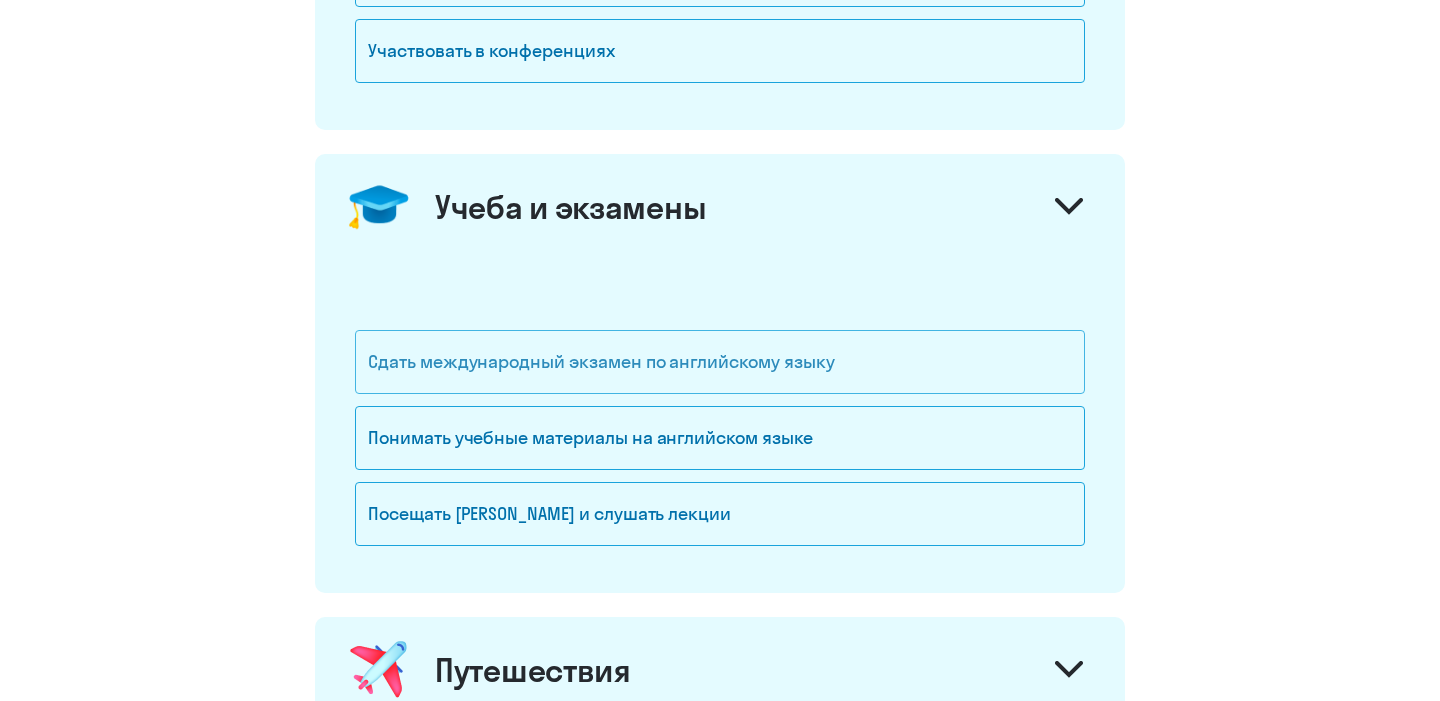 click on "Сдать международный экзамен по английскому языку" 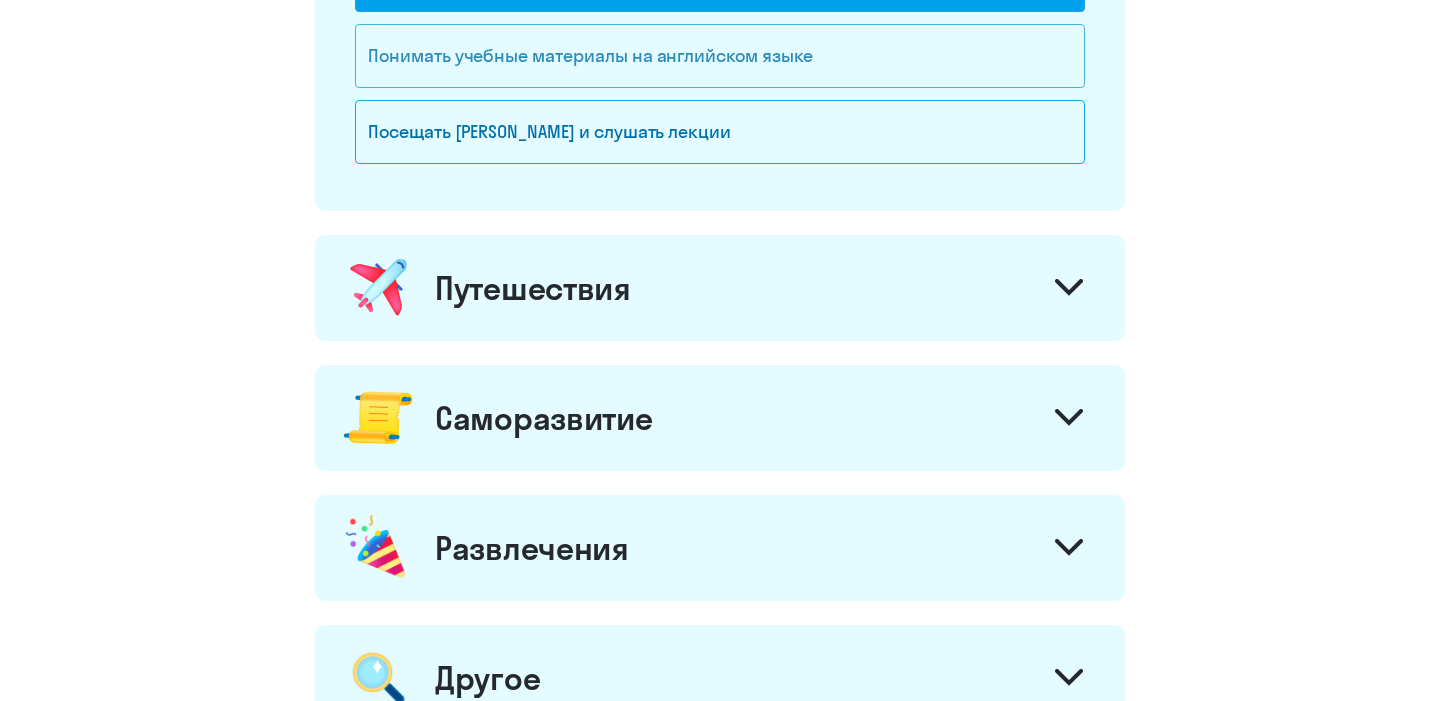 click on "Понимать учебные материалы на английском языке" 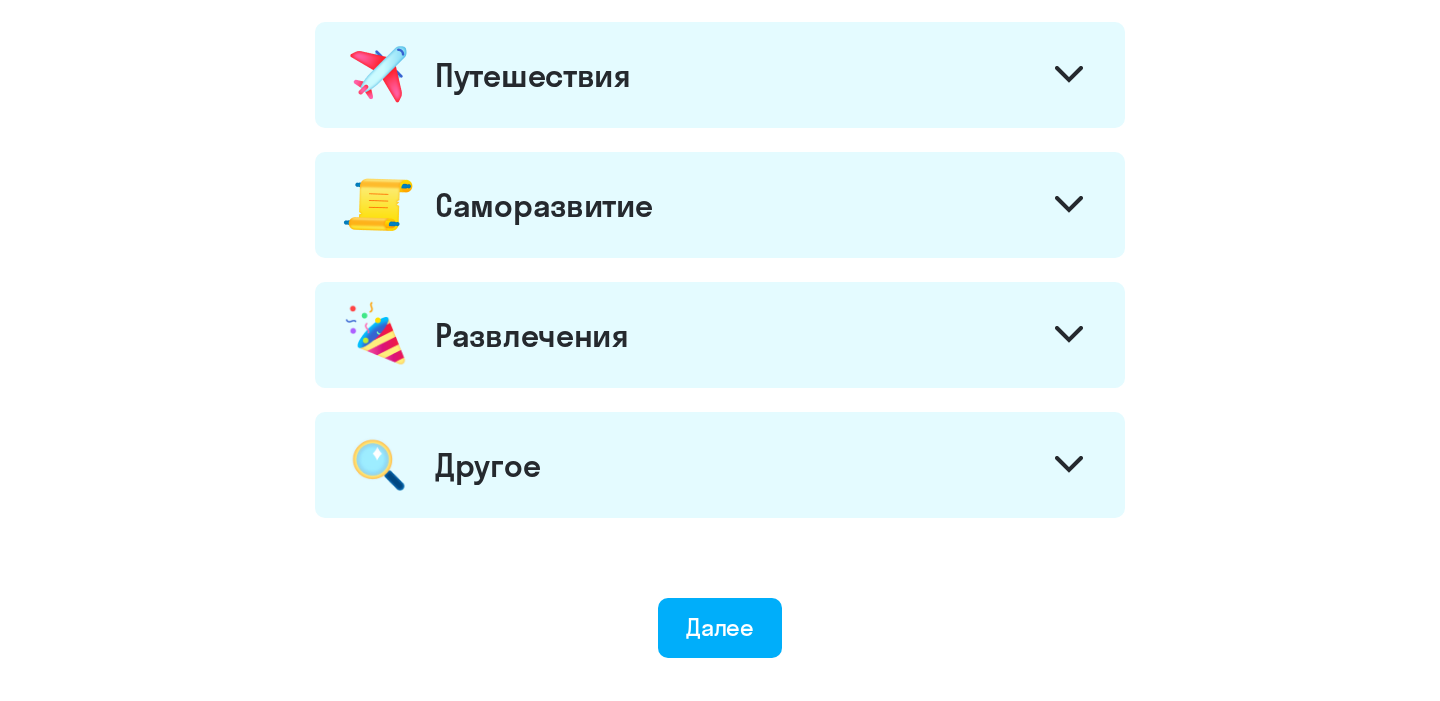 scroll, scrollTop: 1540, scrollLeft: 0, axis: vertical 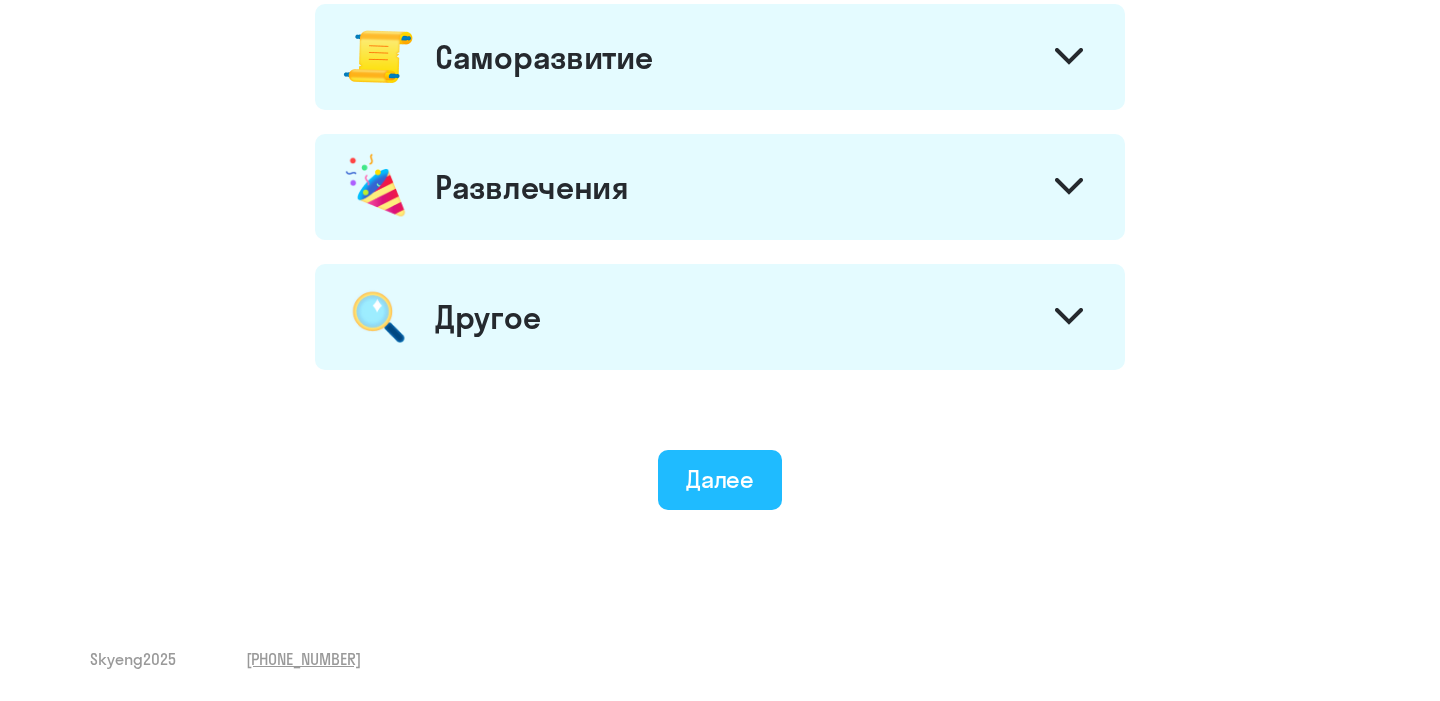 click on "Далее" 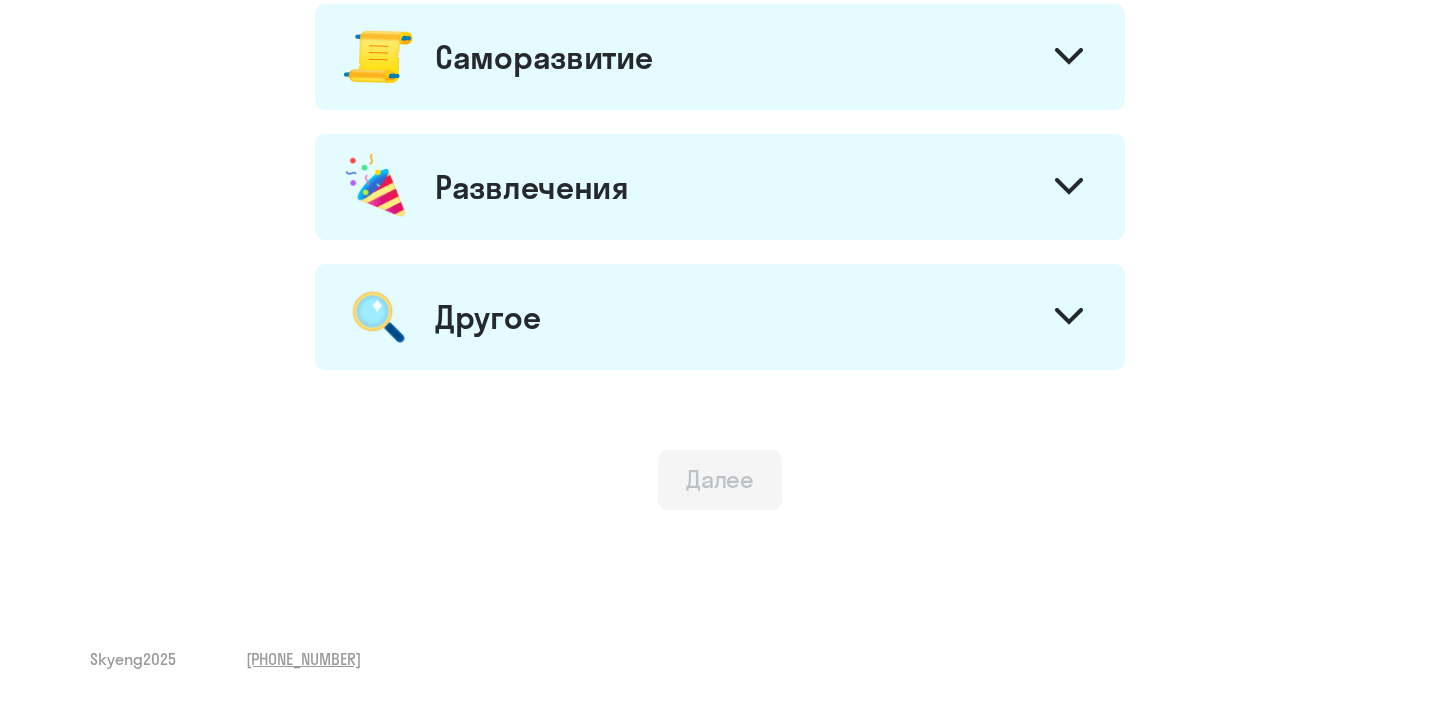 scroll, scrollTop: 0, scrollLeft: 0, axis: both 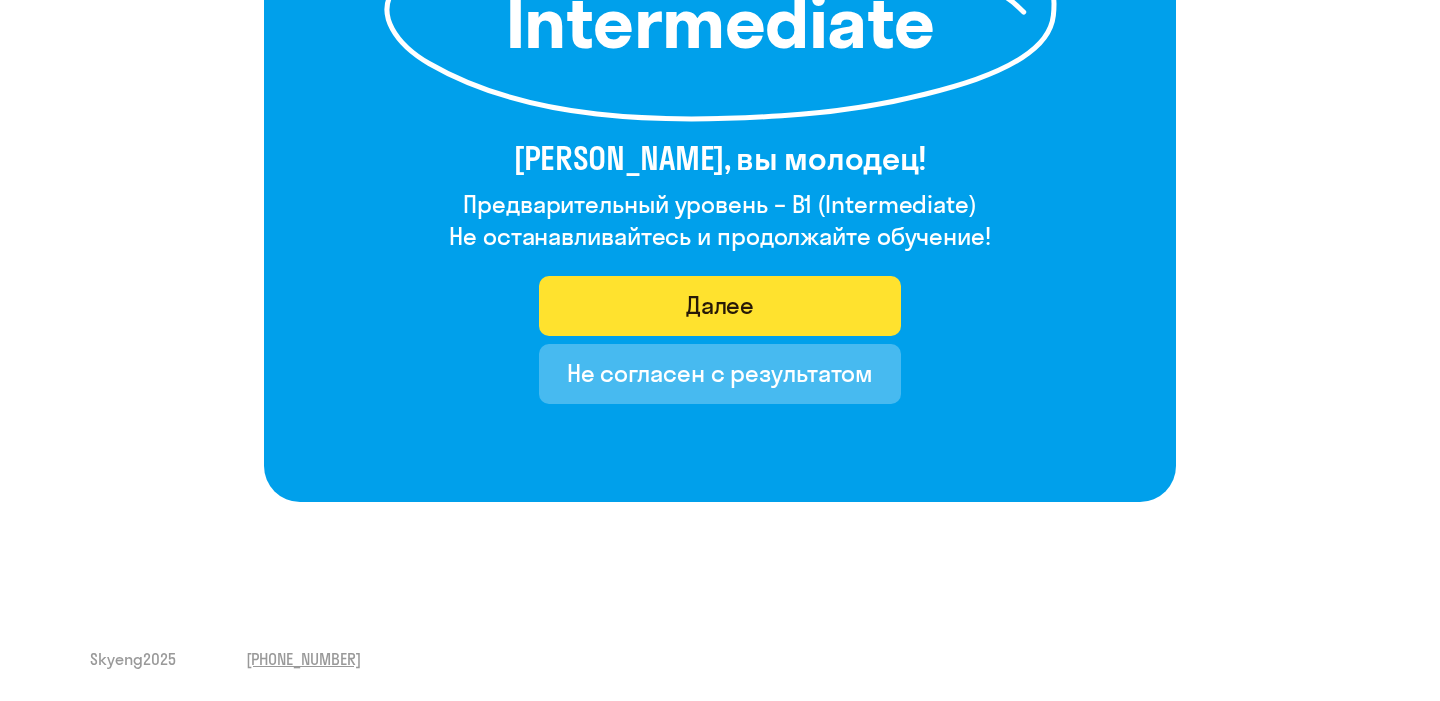 click on "Далее" 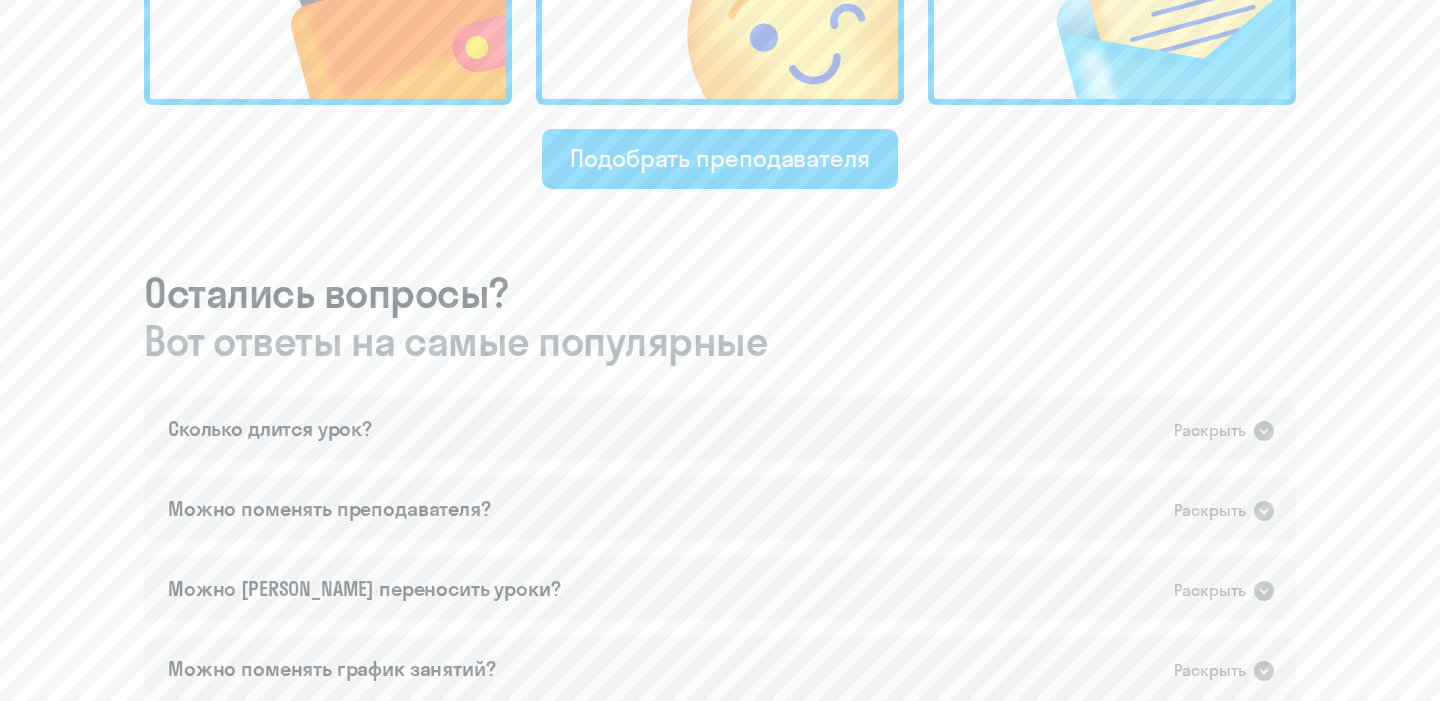 scroll, scrollTop: 935, scrollLeft: 0, axis: vertical 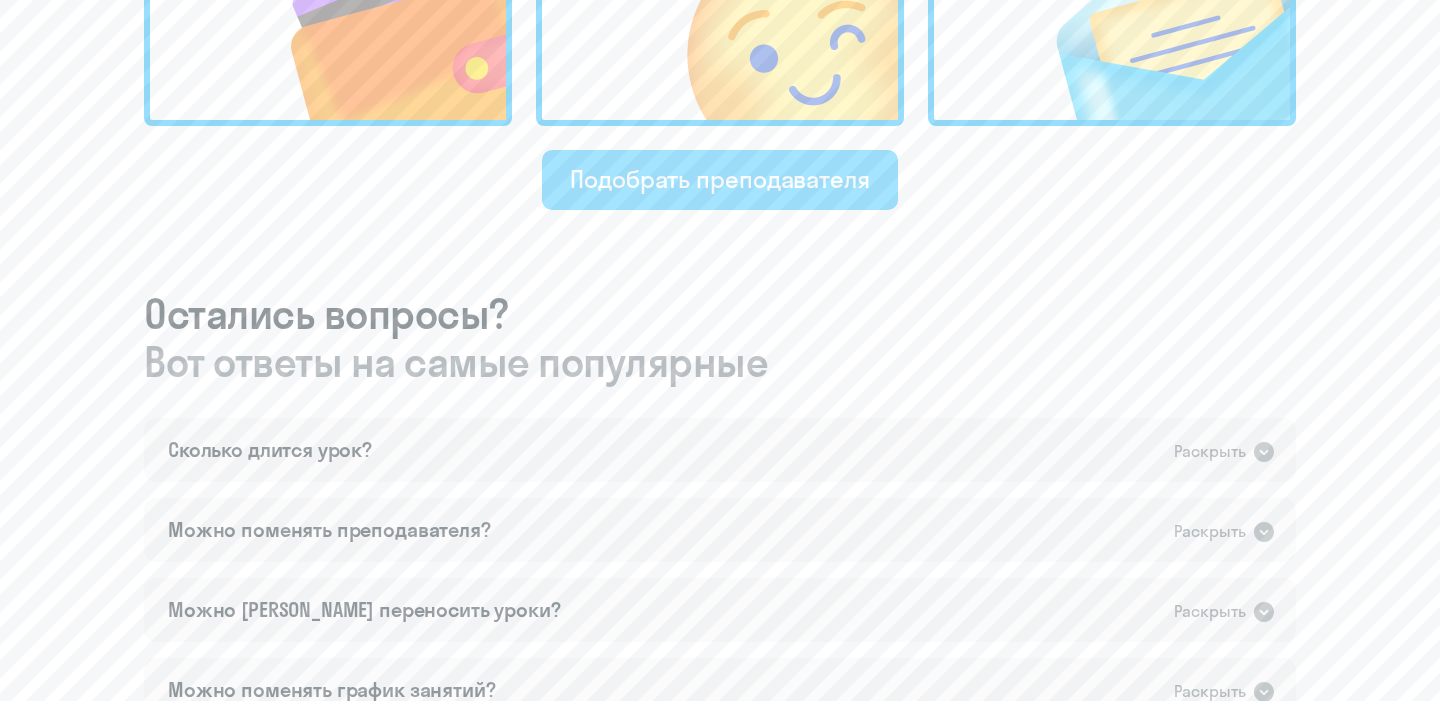 click on "Подобрать преподавателя" 